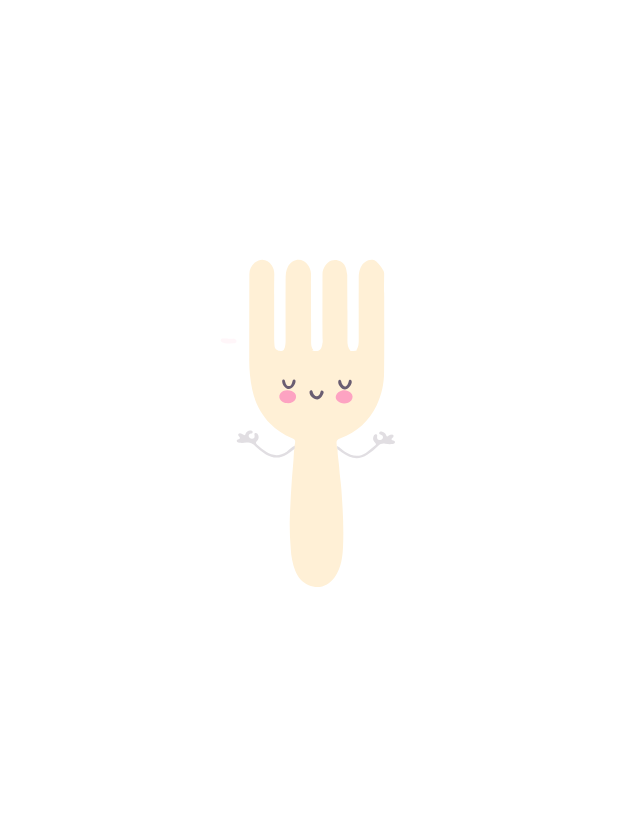 scroll, scrollTop: 0, scrollLeft: 0, axis: both 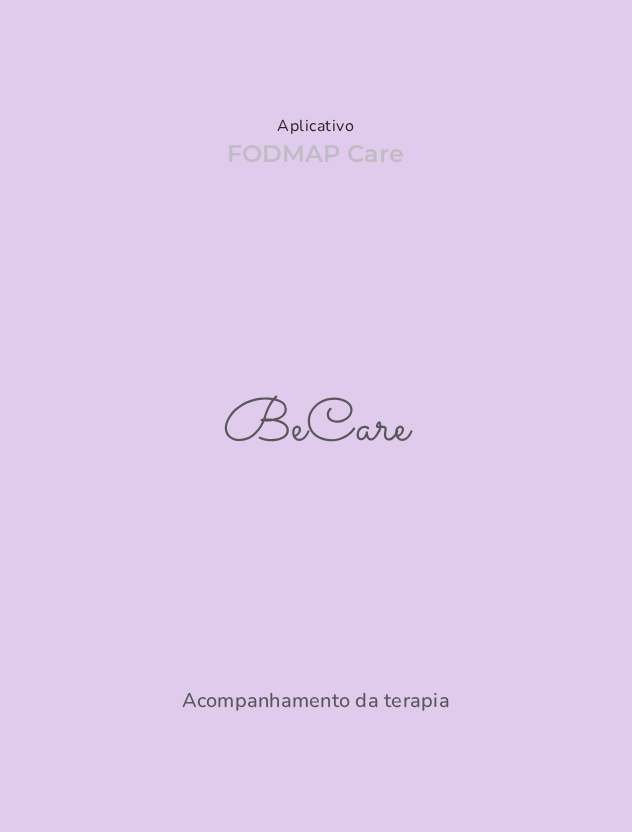 drag, startPoint x: 618, startPoint y: 216, endPoint x: 603, endPoint y: 417, distance: 201.55893 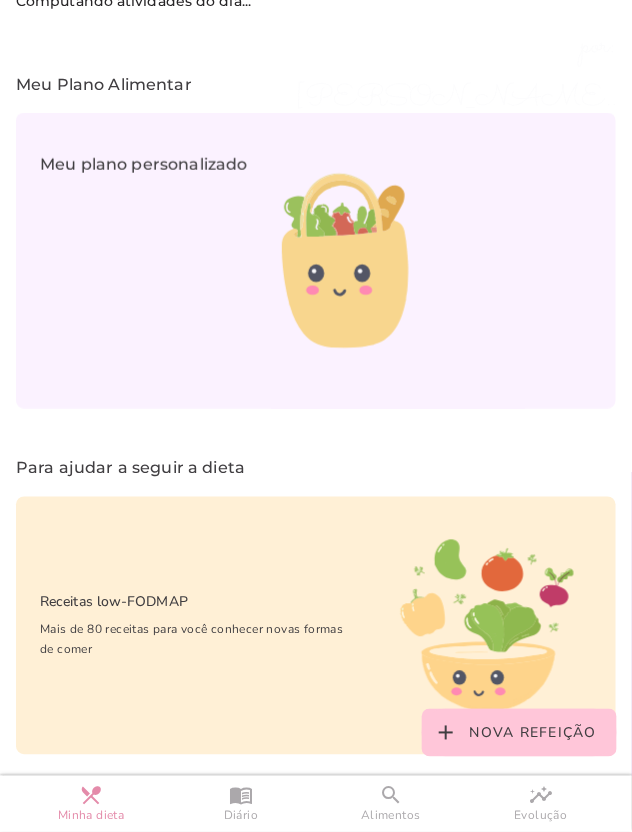 scroll, scrollTop: 298, scrollLeft: 0, axis: vertical 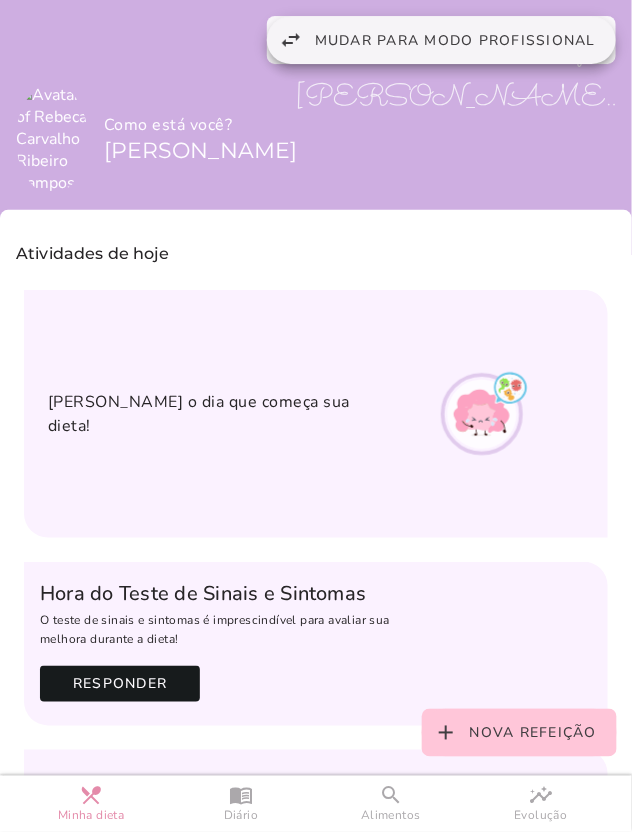 click on "Mudar para modo profissional" at bounding box center (455, 40) 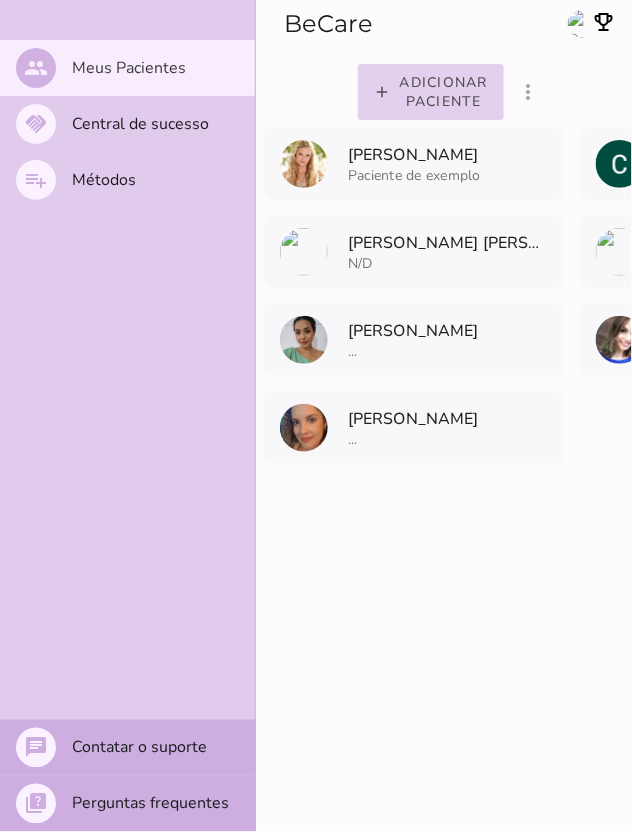 click on "Adicionar paciente" at bounding box center (0, 0) 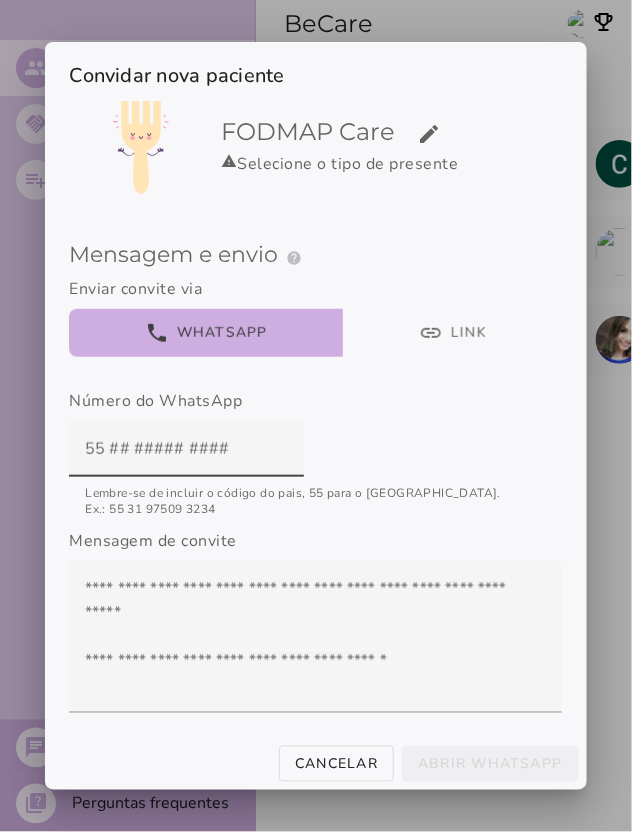scroll, scrollTop: 165, scrollLeft: 0, axis: vertical 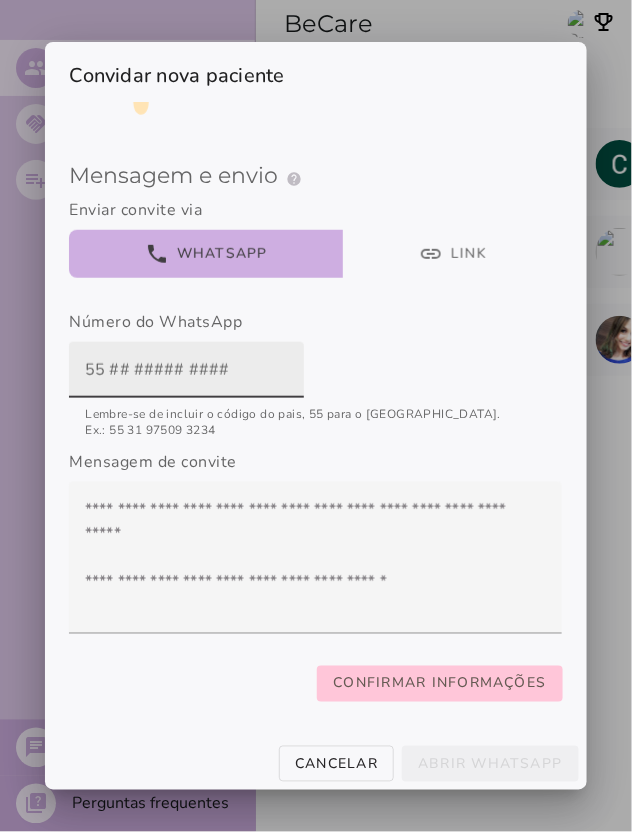 paste on "[PHONE_NUMBER]" 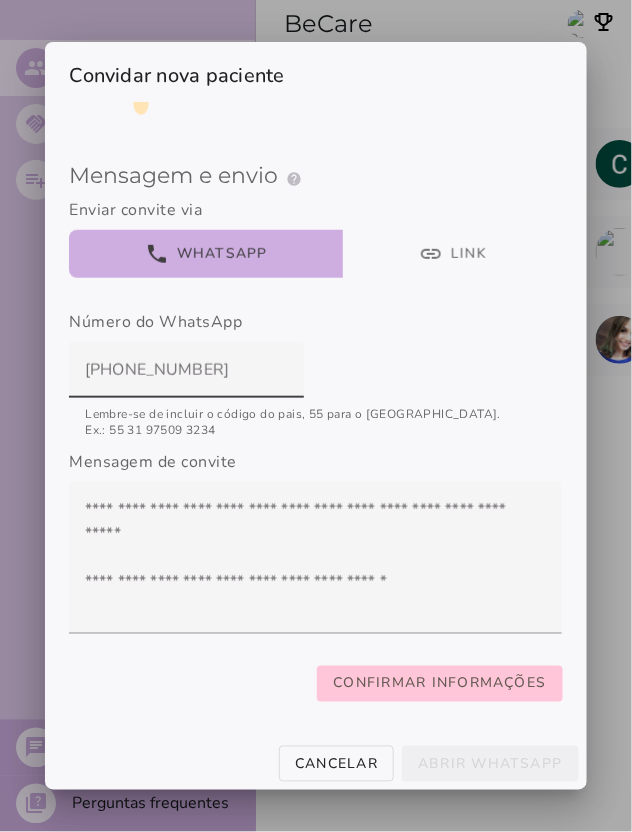 click on "Número do WhatsApp" at bounding box center [315, 364] 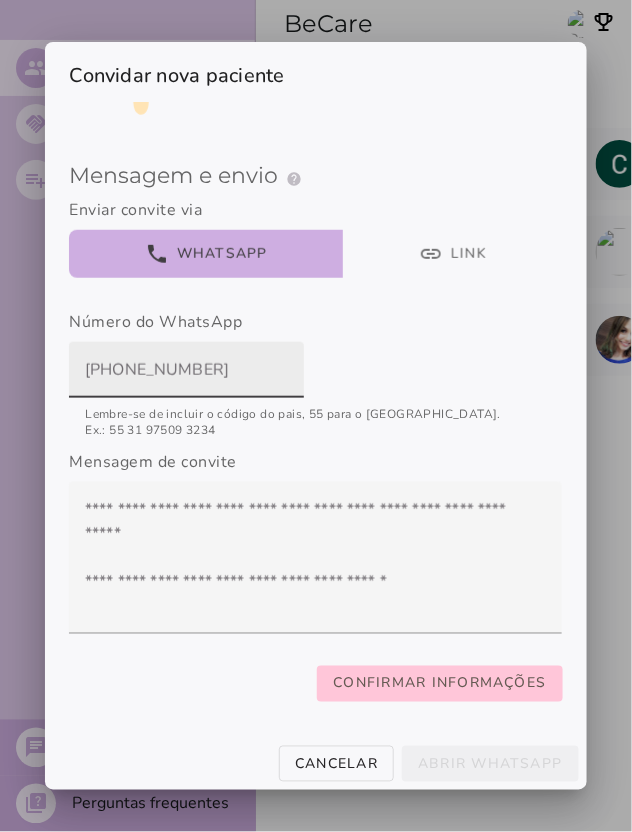 click on "[PHONE_NUMBER]" at bounding box center [186, 370] 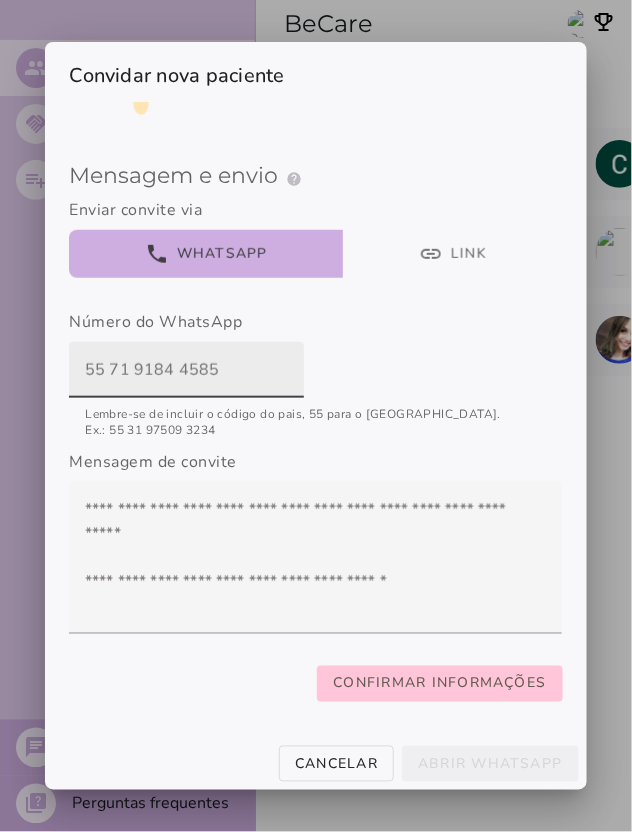 click on "55 71 9184 4585" at bounding box center (186, 370) 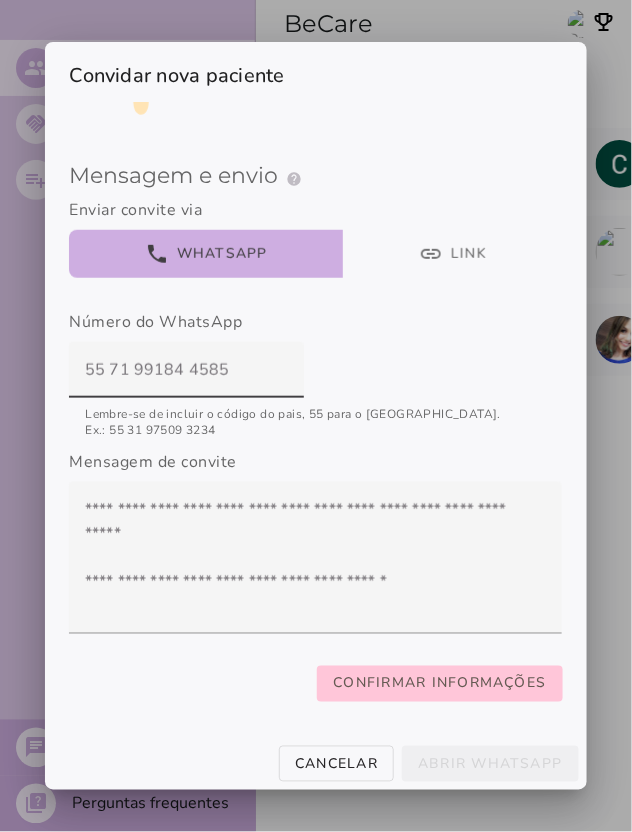 click on "Número do WhatsApp" at bounding box center [315, 364] 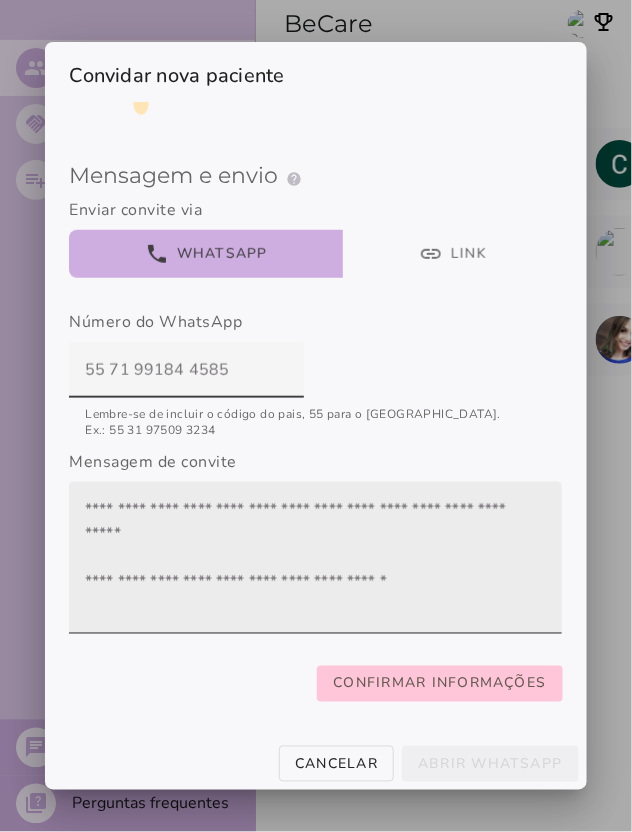 type on "55 71 99184 4585" 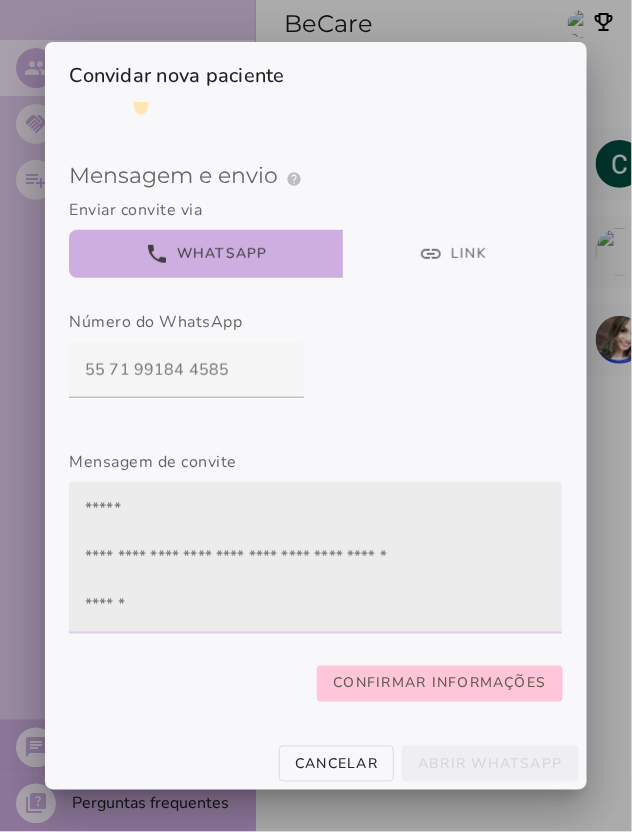 scroll, scrollTop: 0, scrollLeft: 0, axis: both 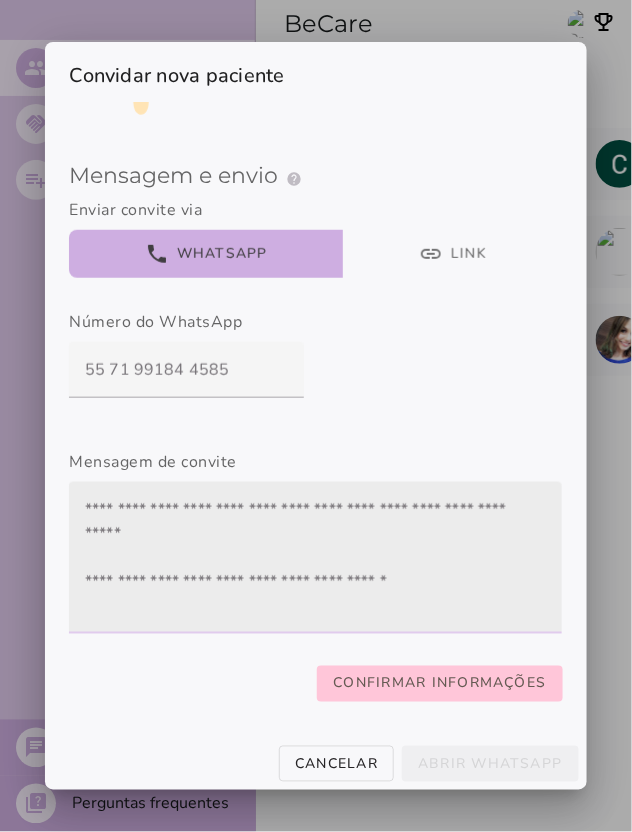 click at bounding box center [315, 558] 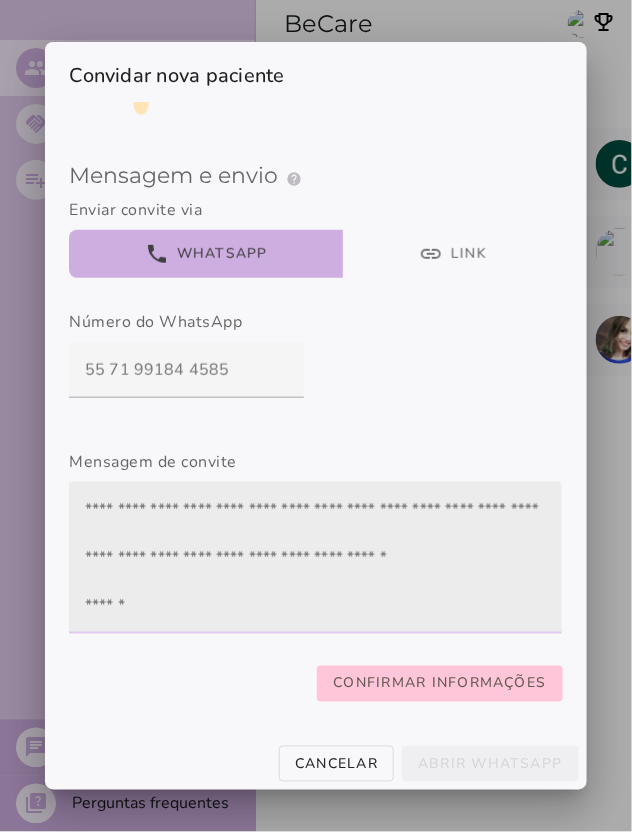 type on "**********" 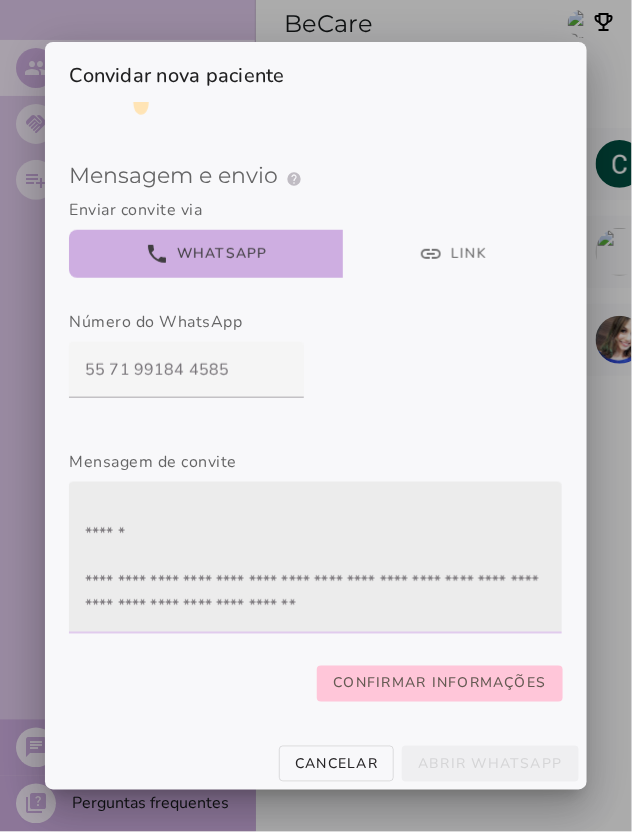 scroll, scrollTop: 0, scrollLeft: 0, axis: both 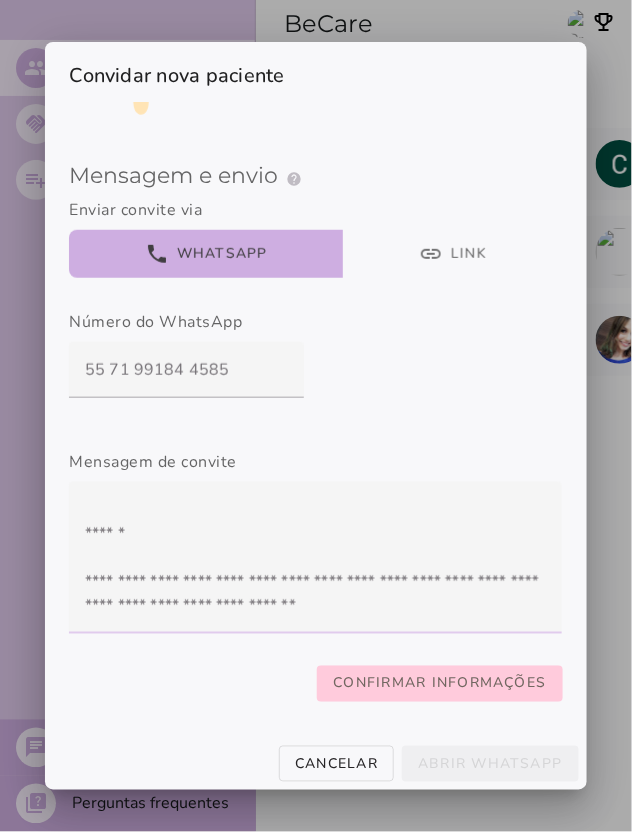 click on "Confirmar informações" at bounding box center (0, 0) 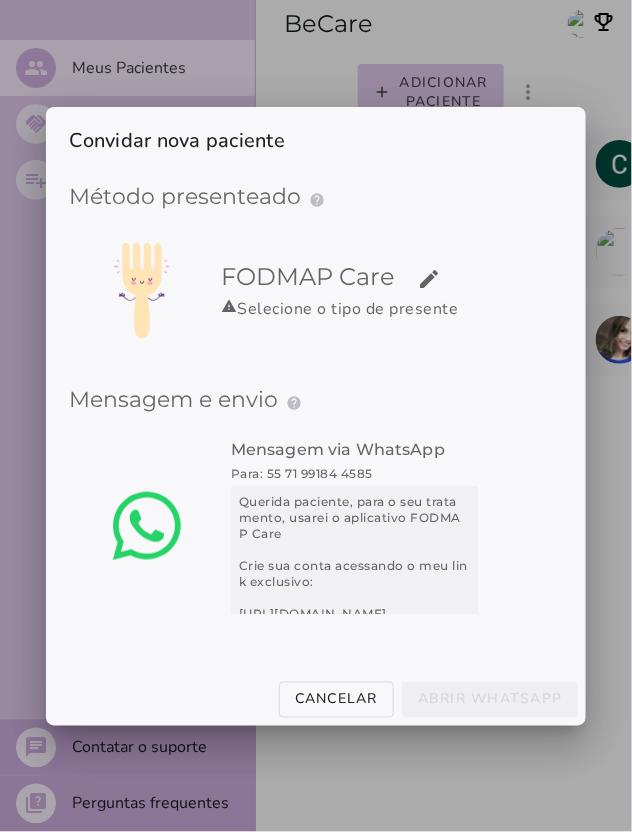 scroll, scrollTop: 0, scrollLeft: 0, axis: both 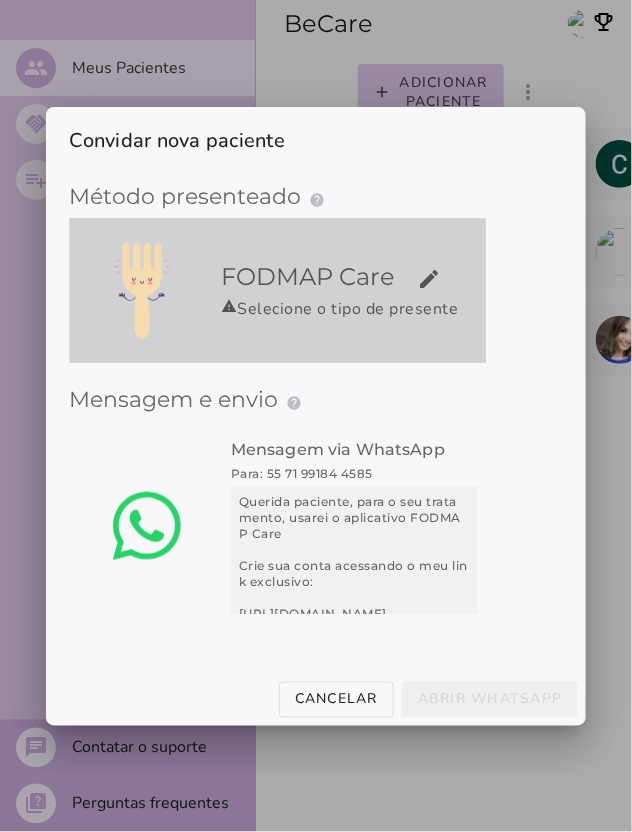 click on "edit" at bounding box center [0, 0] 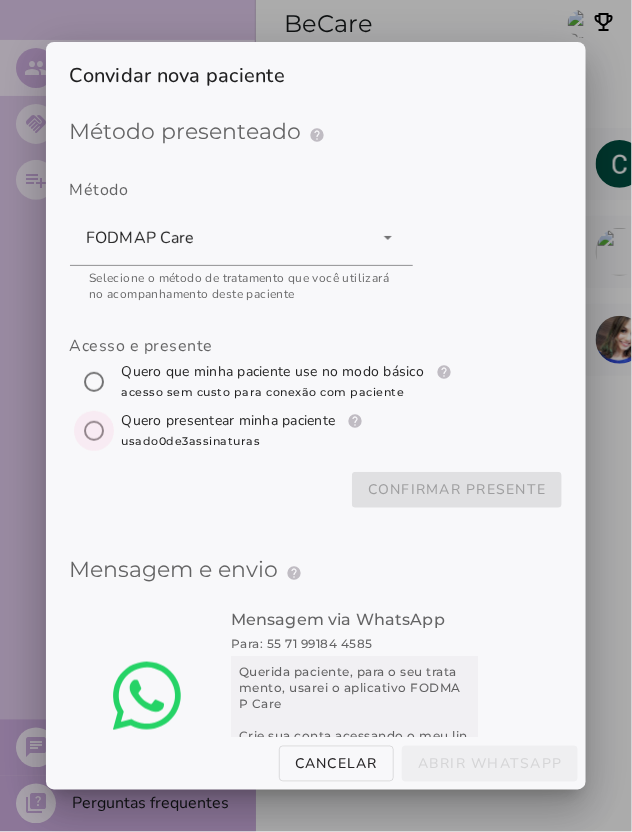 click at bounding box center [94, 431] 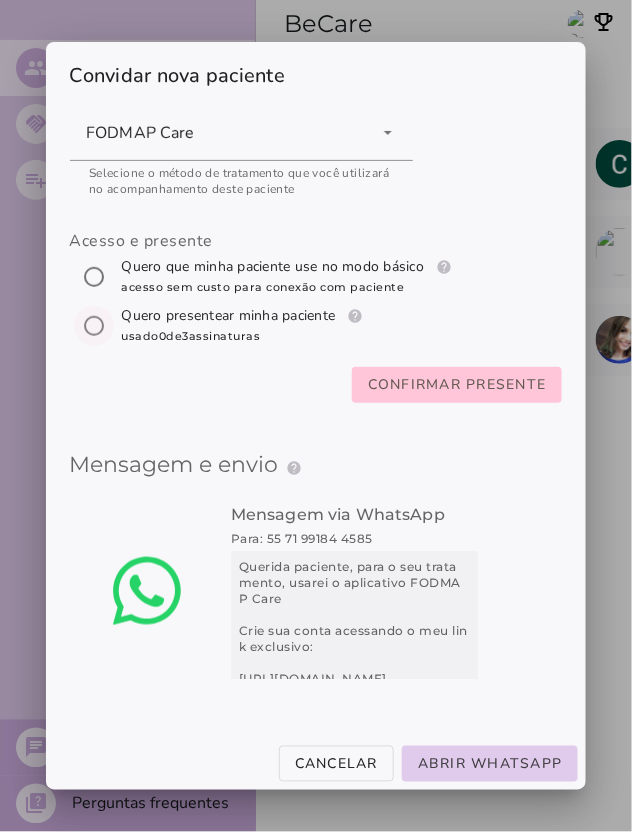 scroll, scrollTop: 100, scrollLeft: 0, axis: vertical 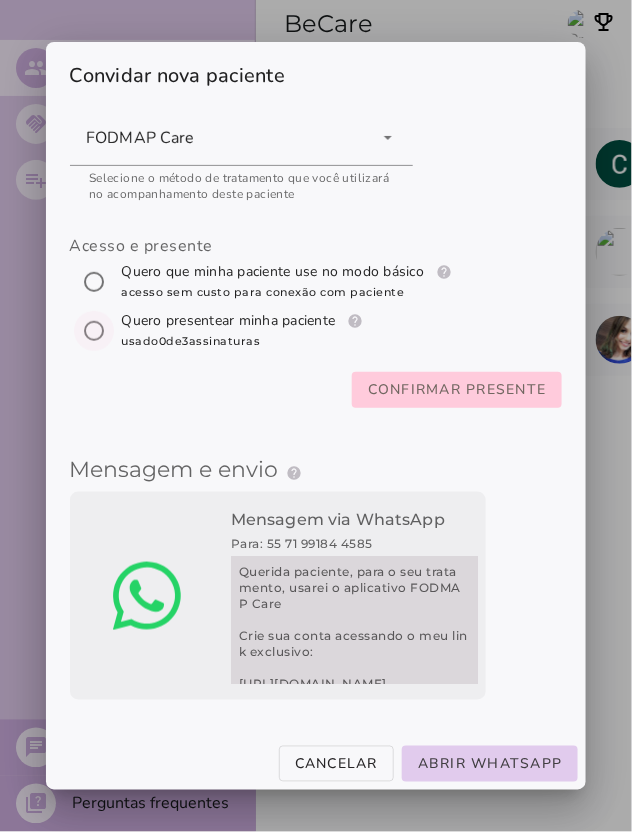 click on "Confirmar presente" at bounding box center [0, 0] 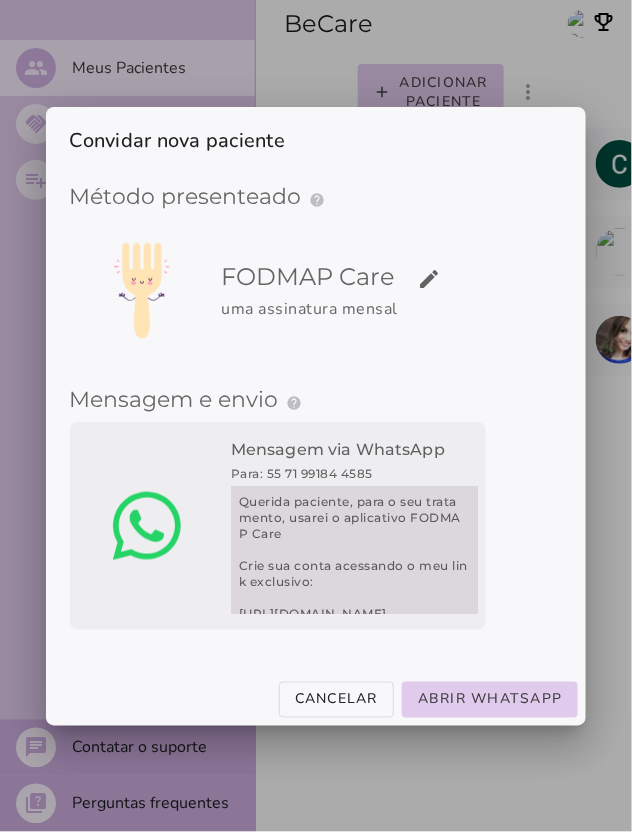scroll, scrollTop: 0, scrollLeft: 0, axis: both 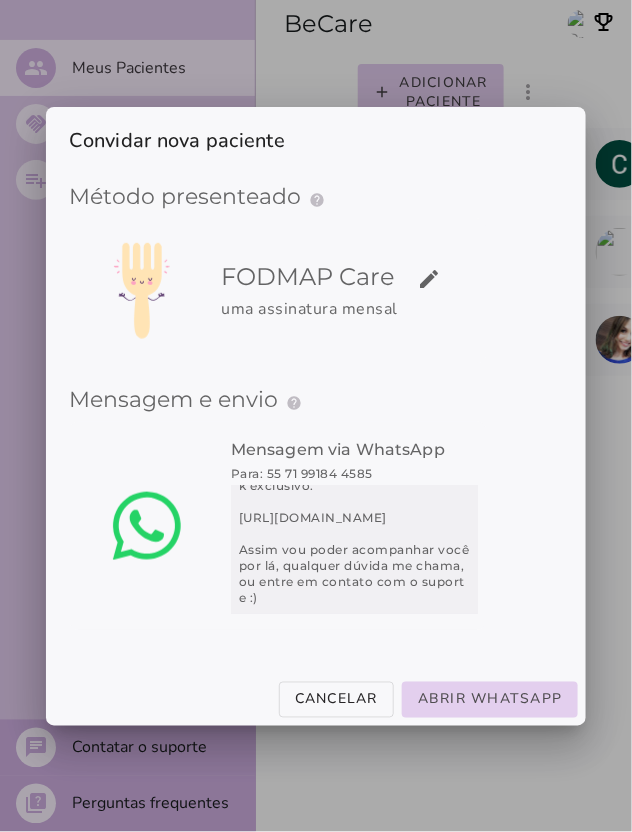click on "Abrir WhatsApp" at bounding box center [0, 0] 